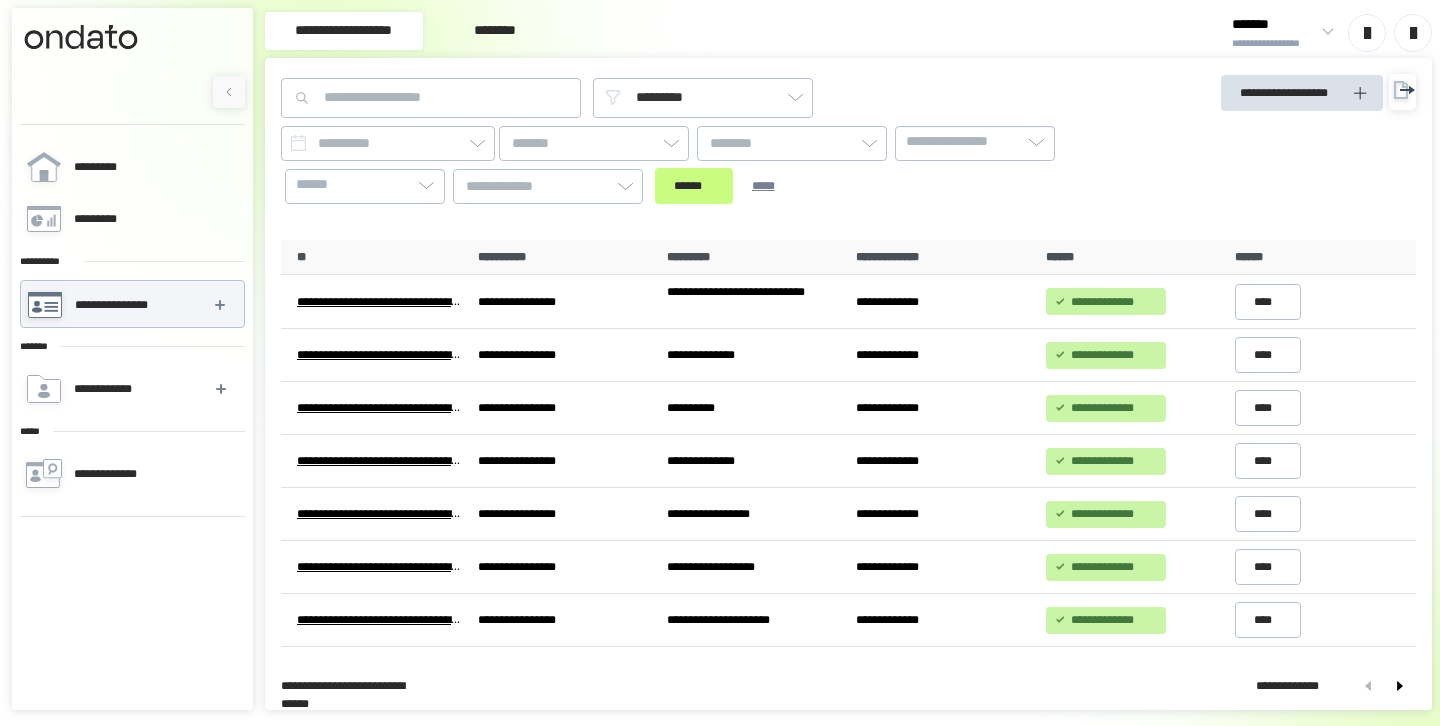 scroll, scrollTop: 0, scrollLeft: 0, axis: both 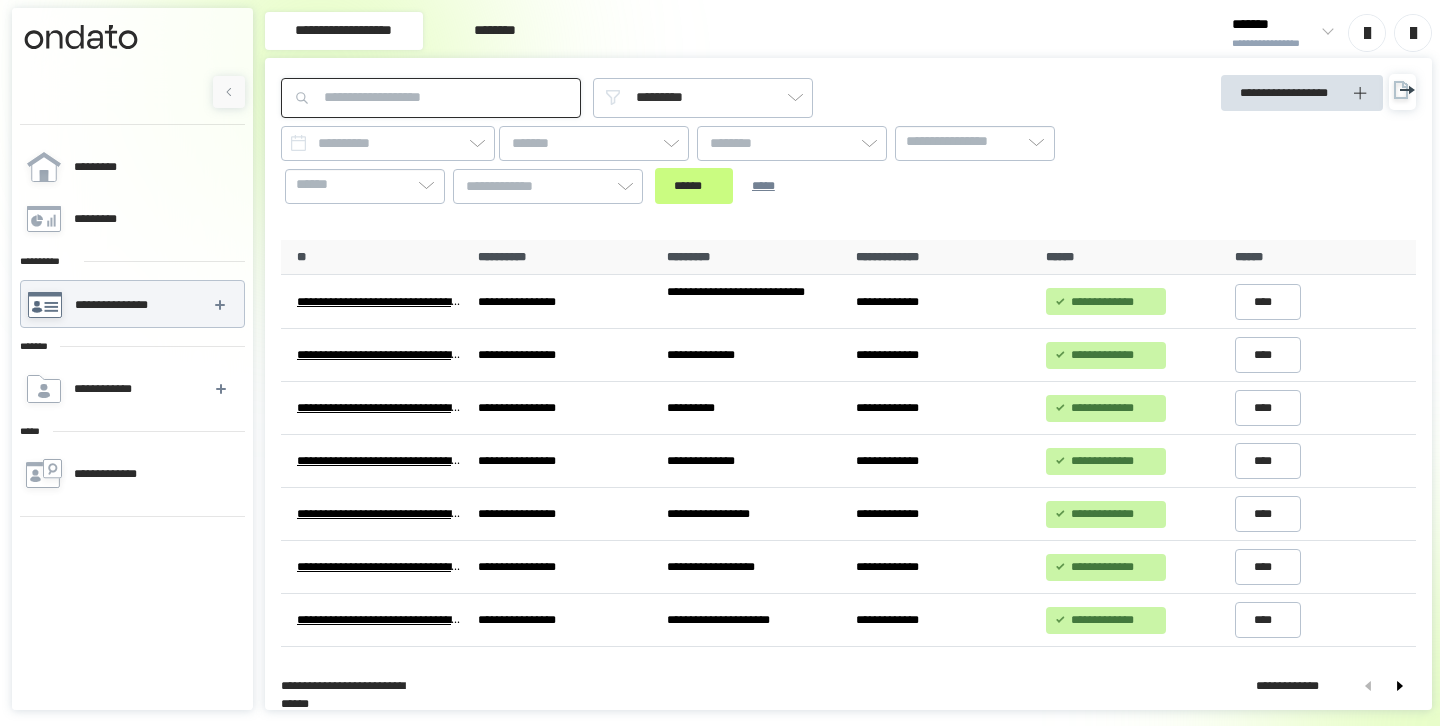 click at bounding box center [431, 98] 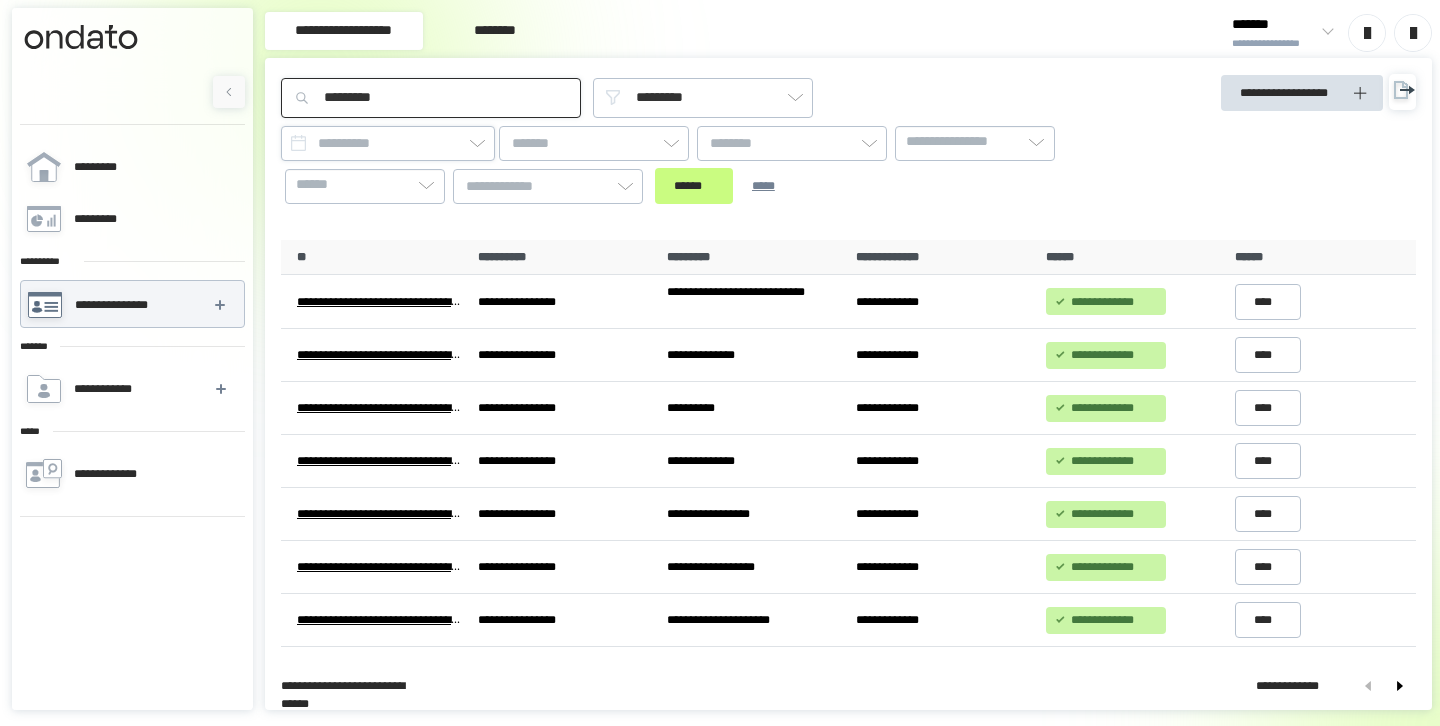 click on "******" at bounding box center (694, 186) 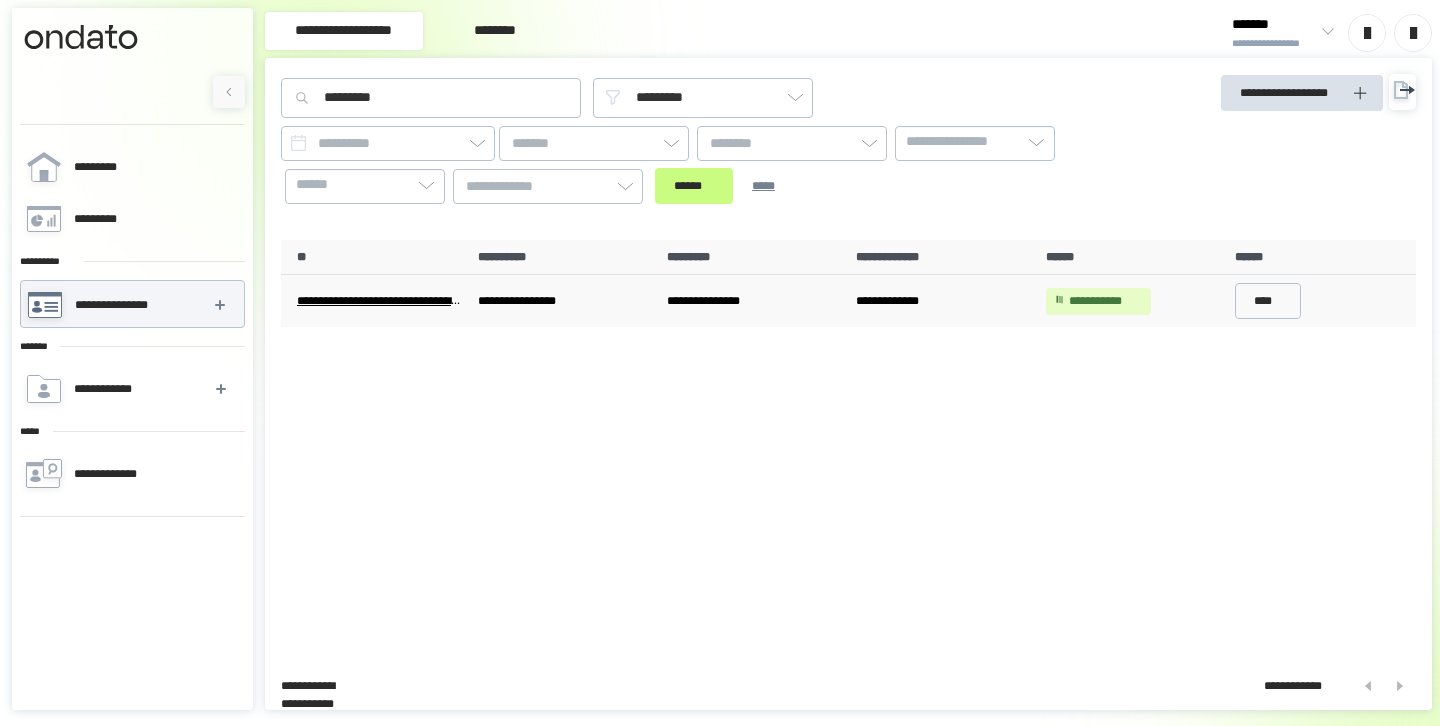 click on "**********" at bounding box center (564, 301) 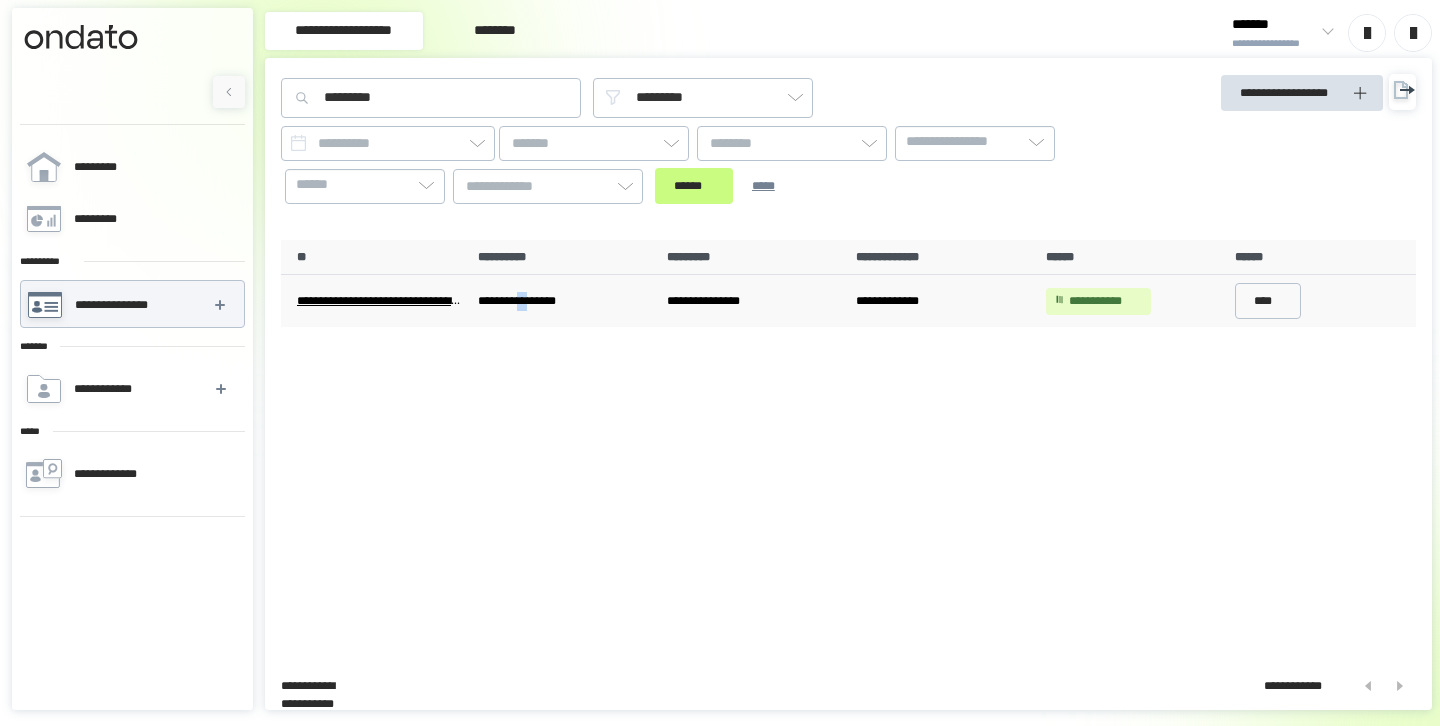 click on "**********" at bounding box center [564, 301] 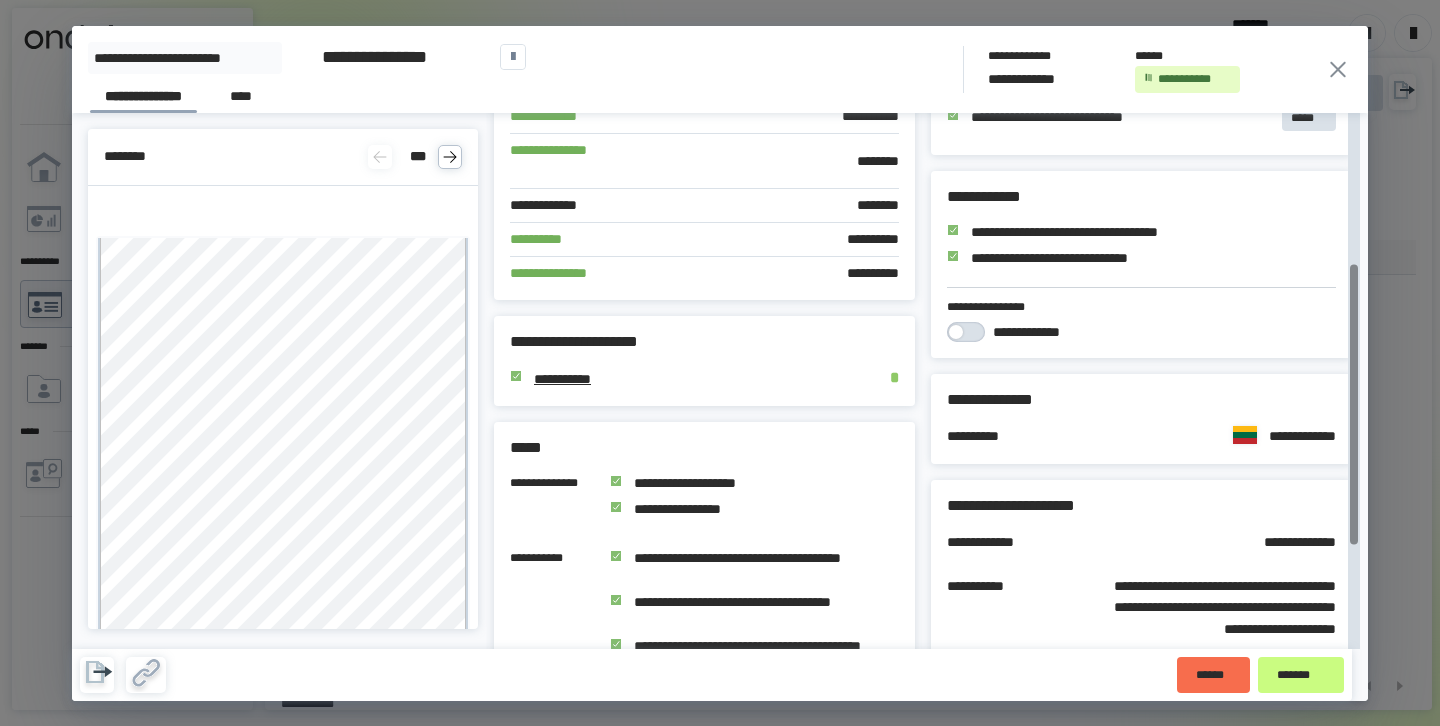 scroll, scrollTop: 483, scrollLeft: 0, axis: vertical 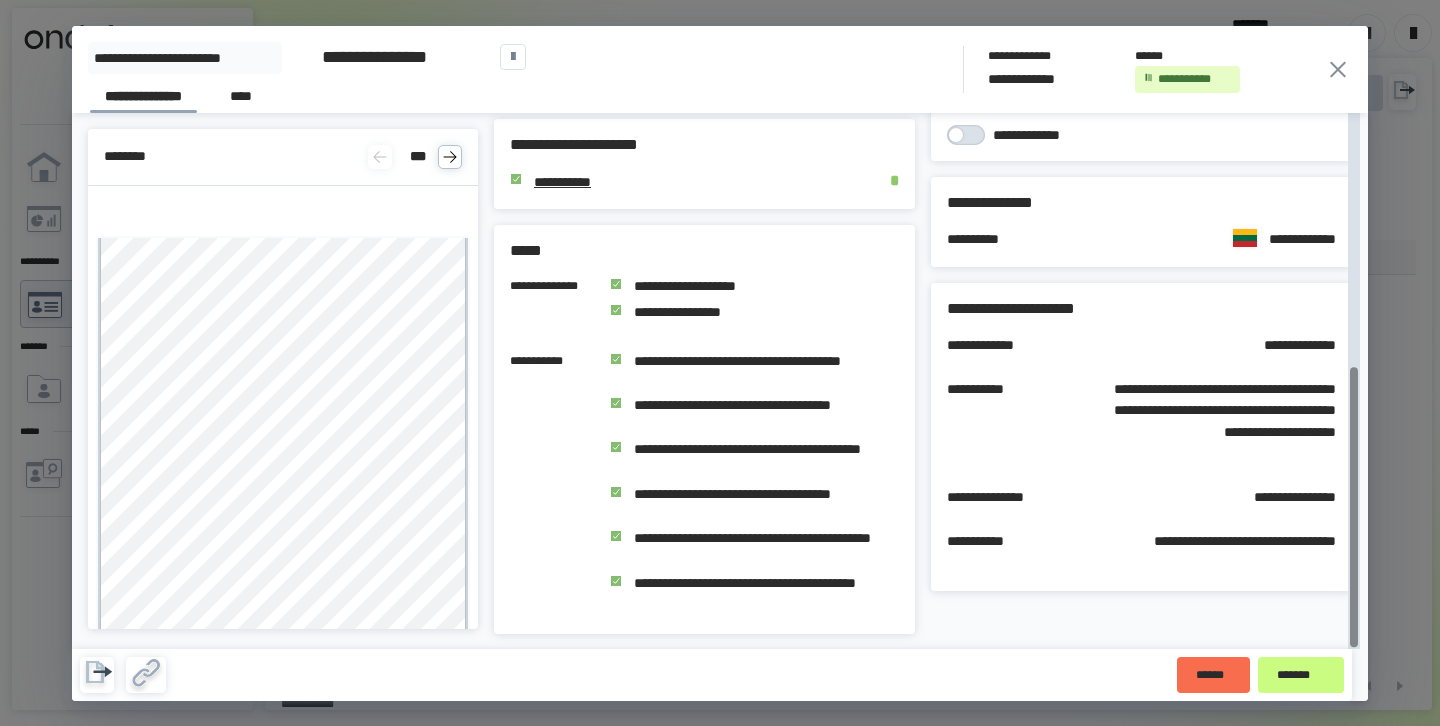 click on "**********" at bounding box center [760, 370] 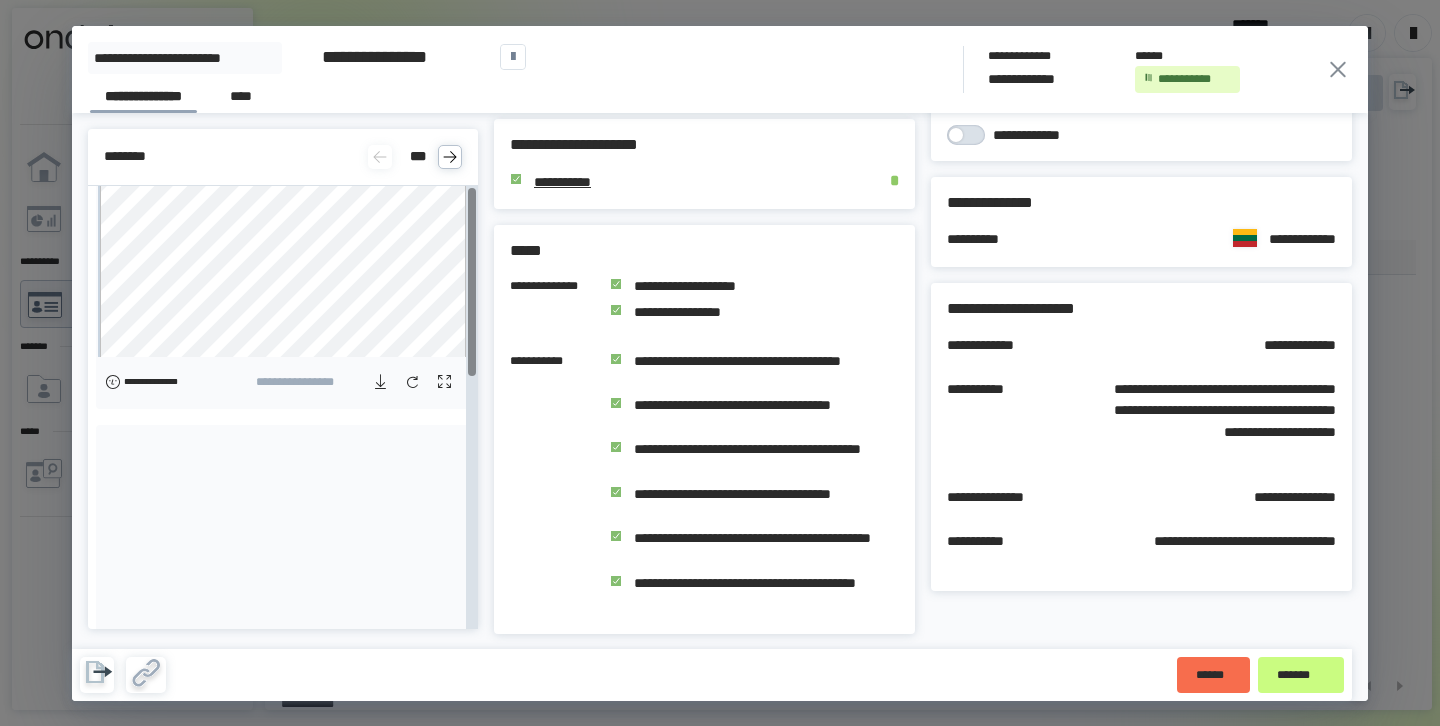 scroll, scrollTop: 0, scrollLeft: 0, axis: both 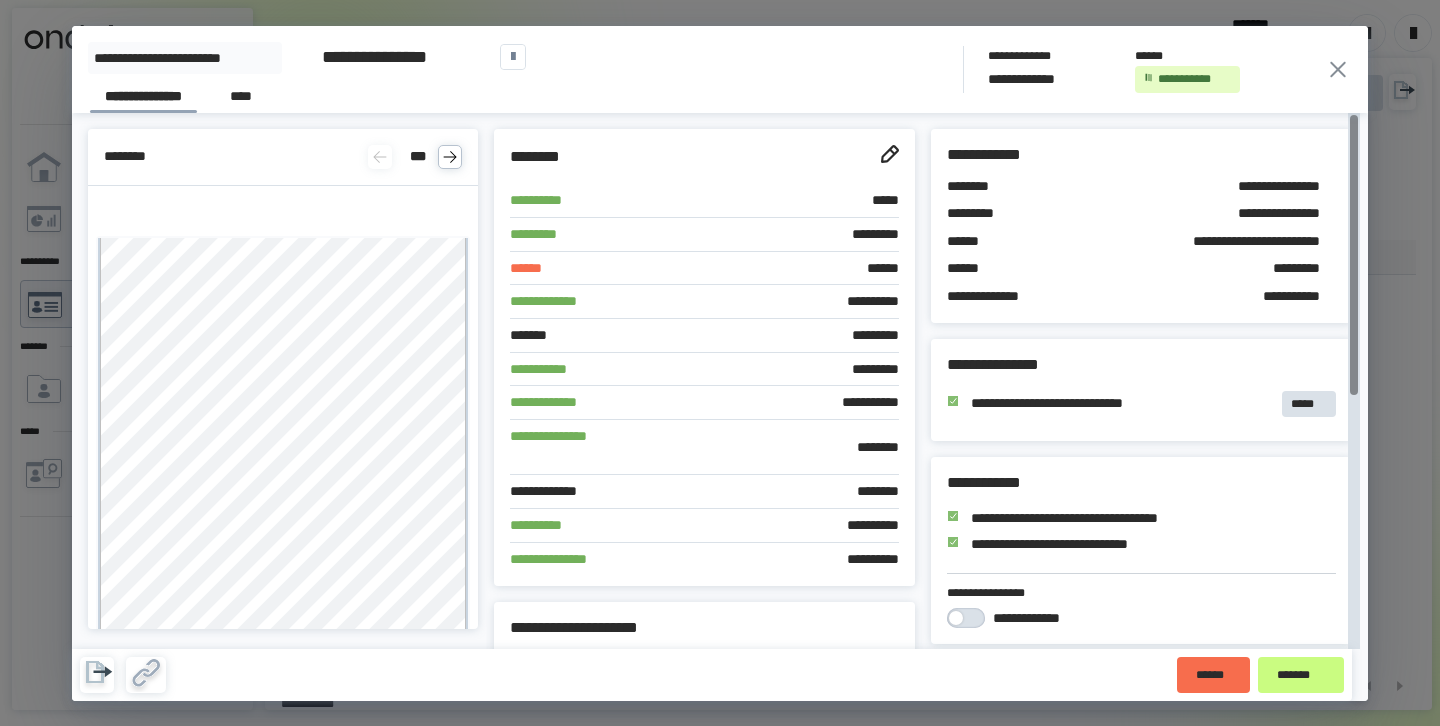 click on "**********" at bounding box center [1141, 390] 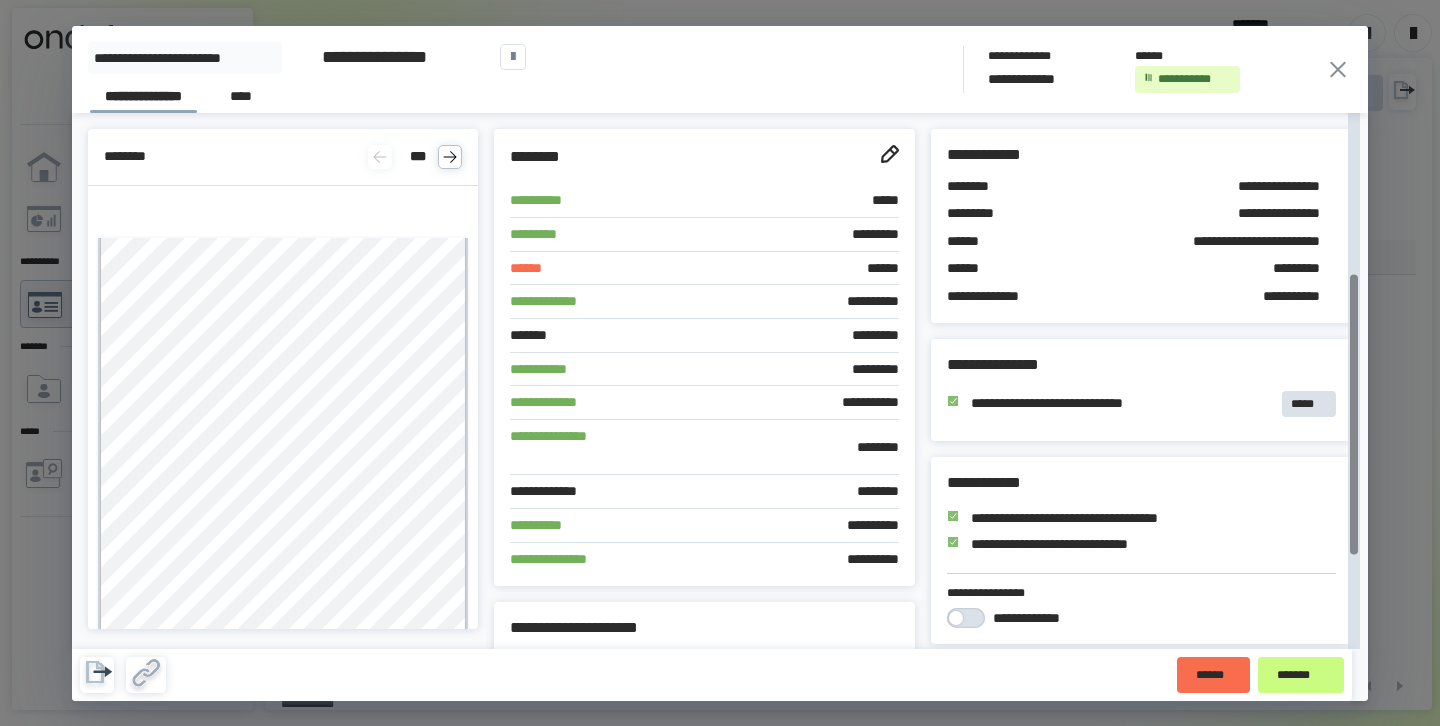 scroll, scrollTop: 305, scrollLeft: 0, axis: vertical 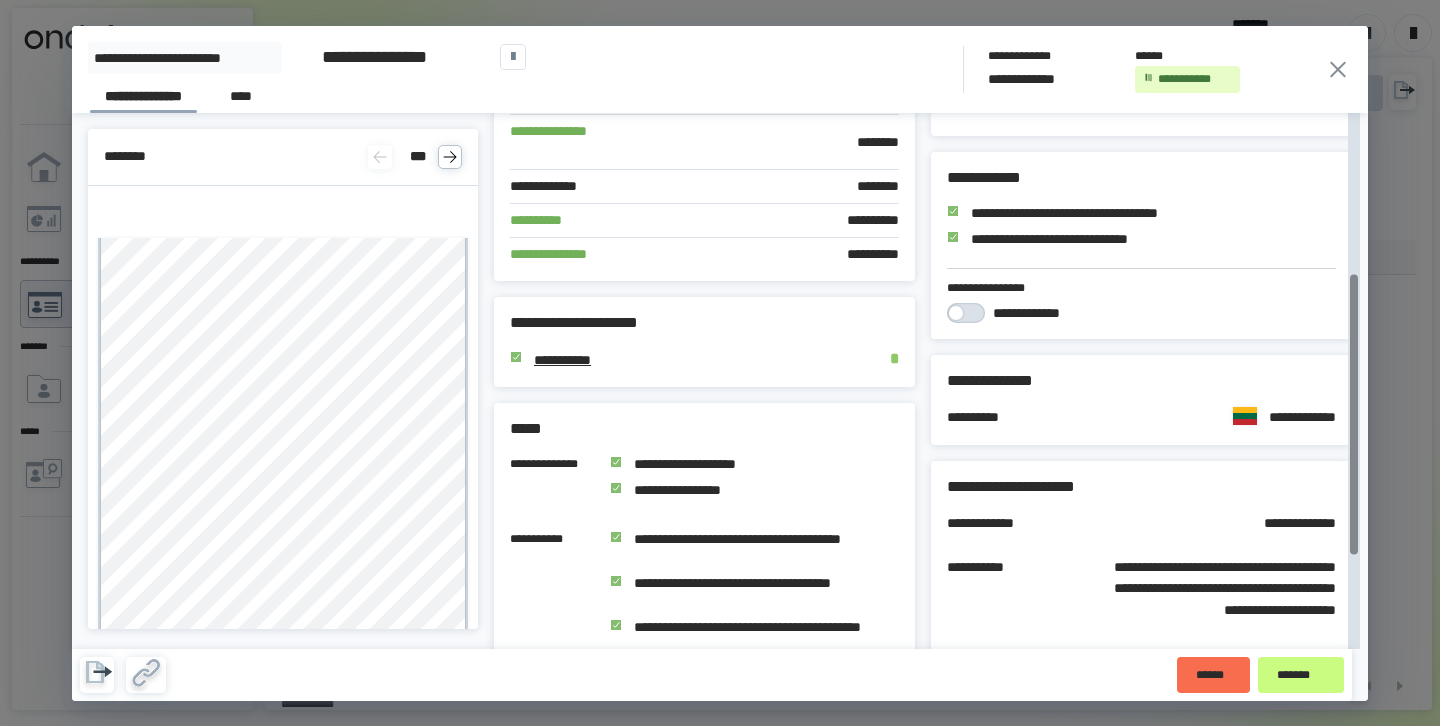 click 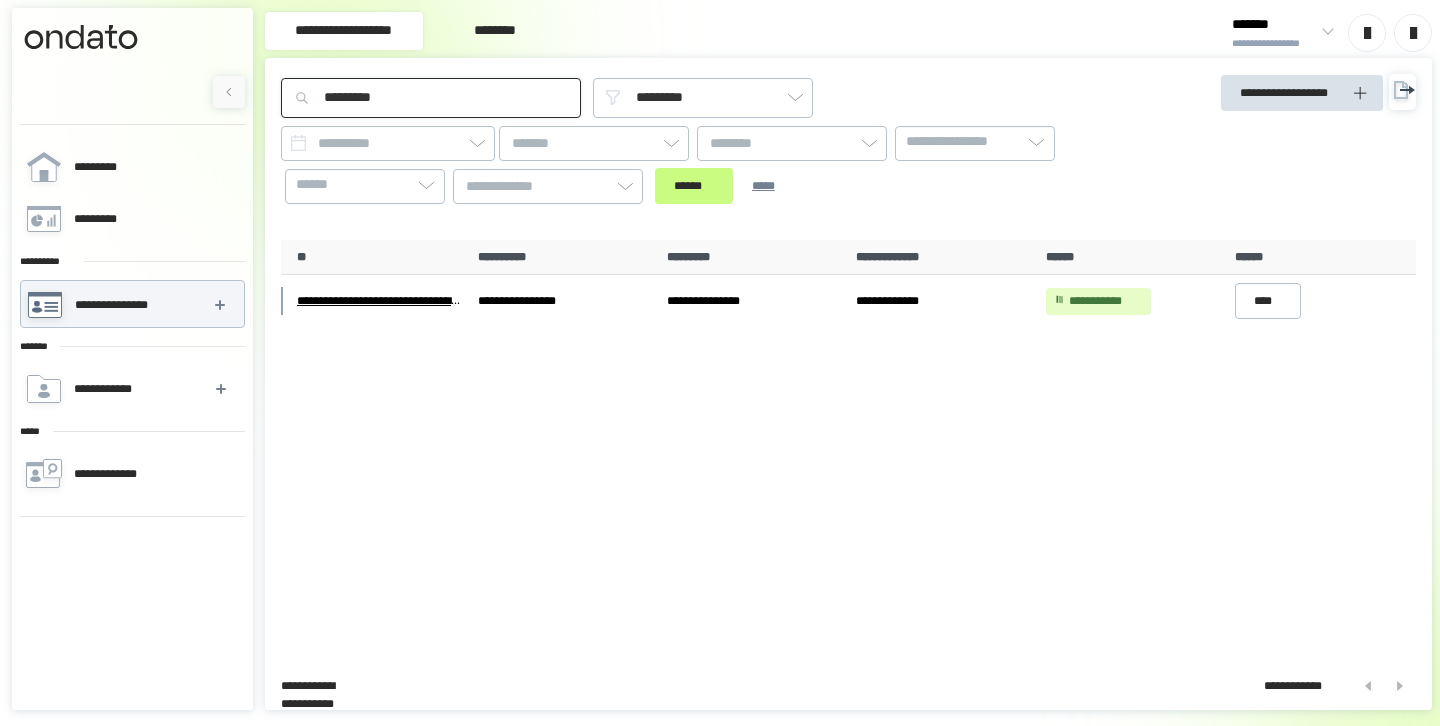 click on "*********" at bounding box center (431, 98) 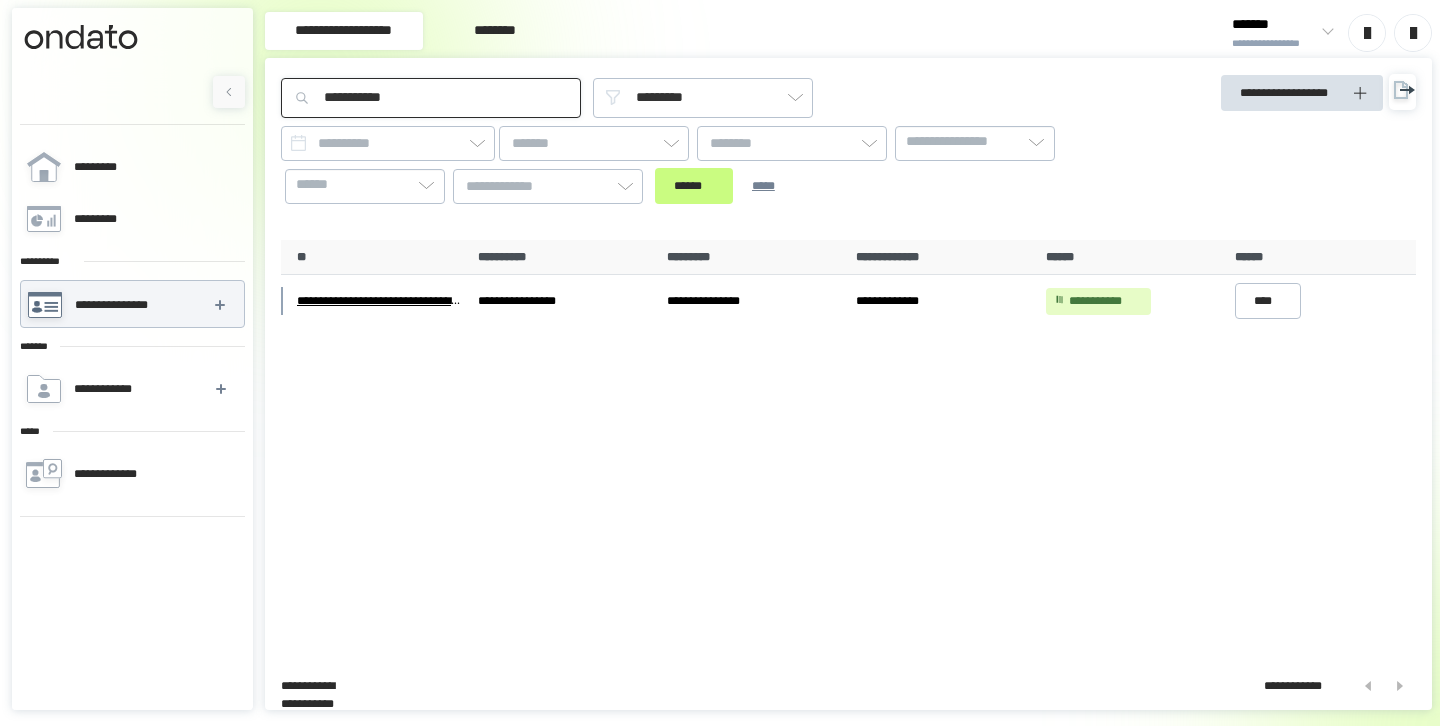 type on "**********" 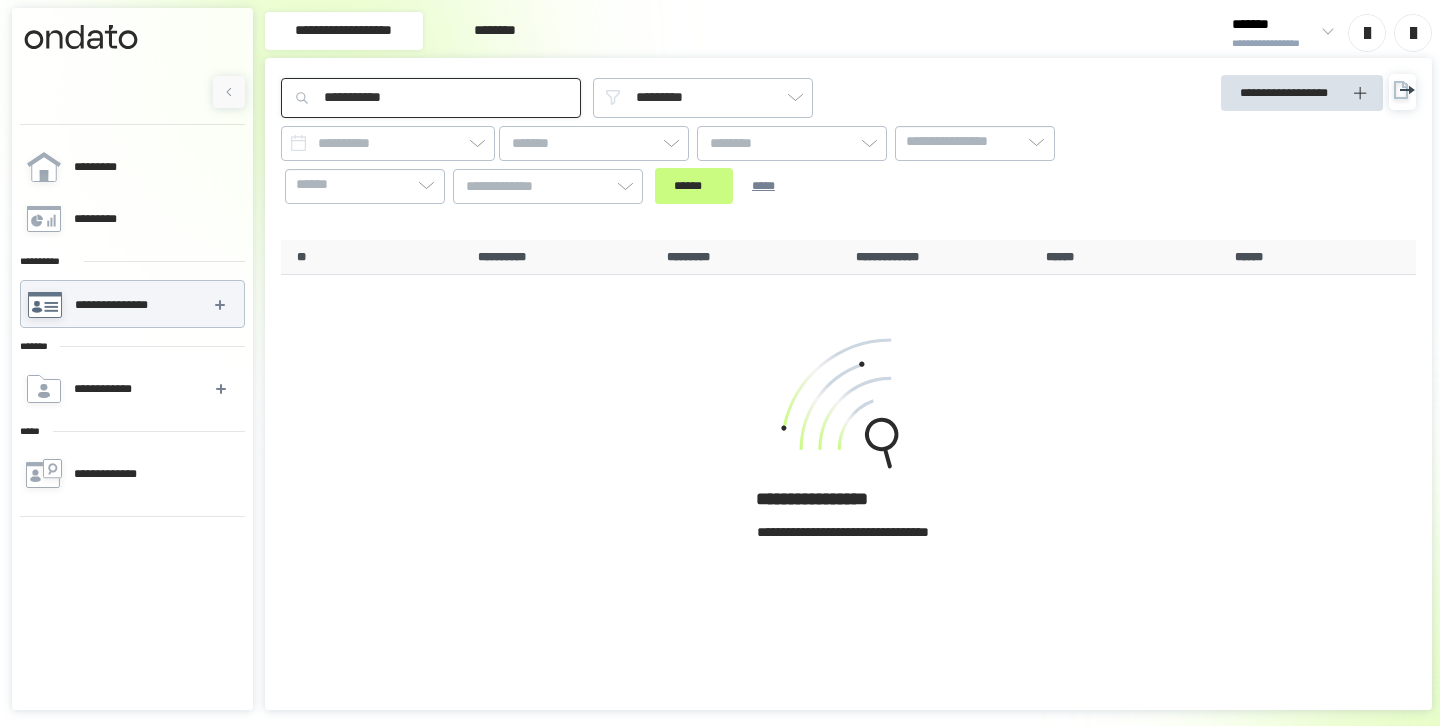 click on "**********" at bounding box center (431, 98) 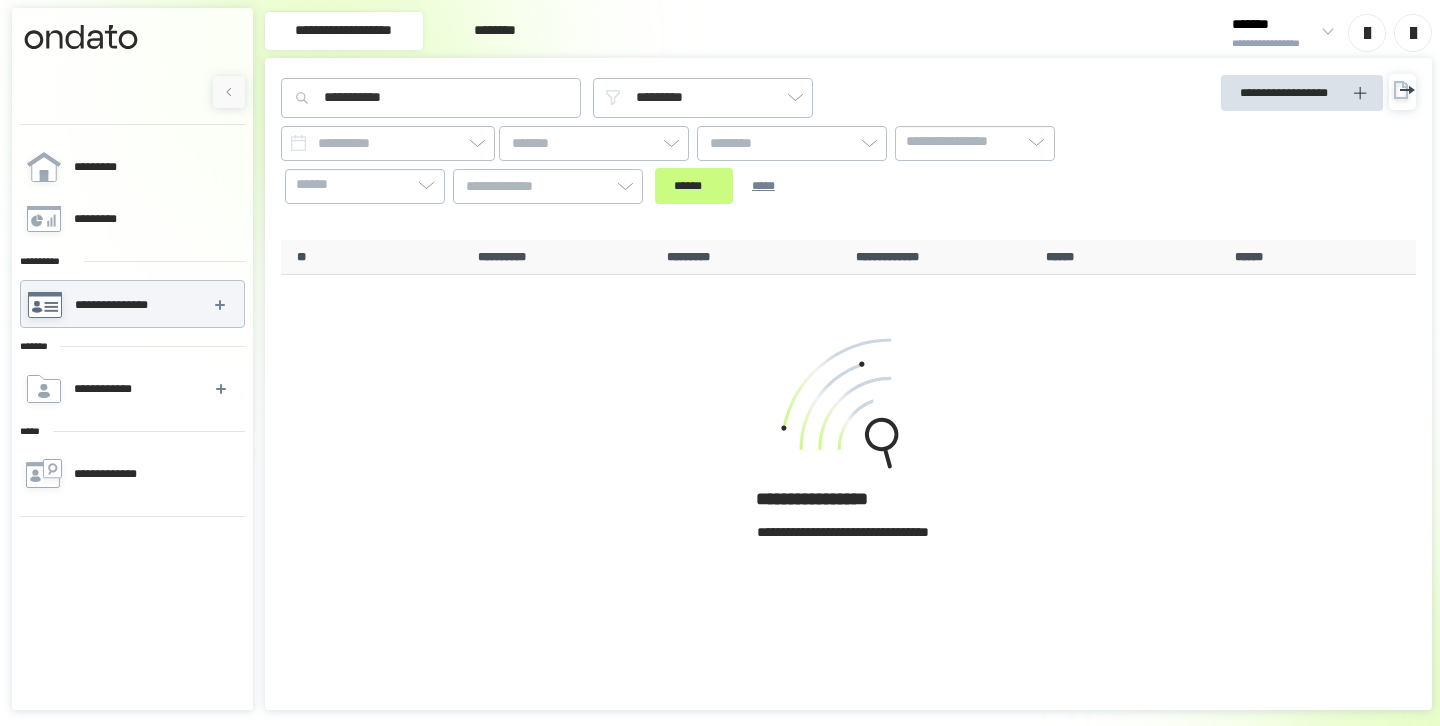 click on "**********" at bounding box center [115, 305] 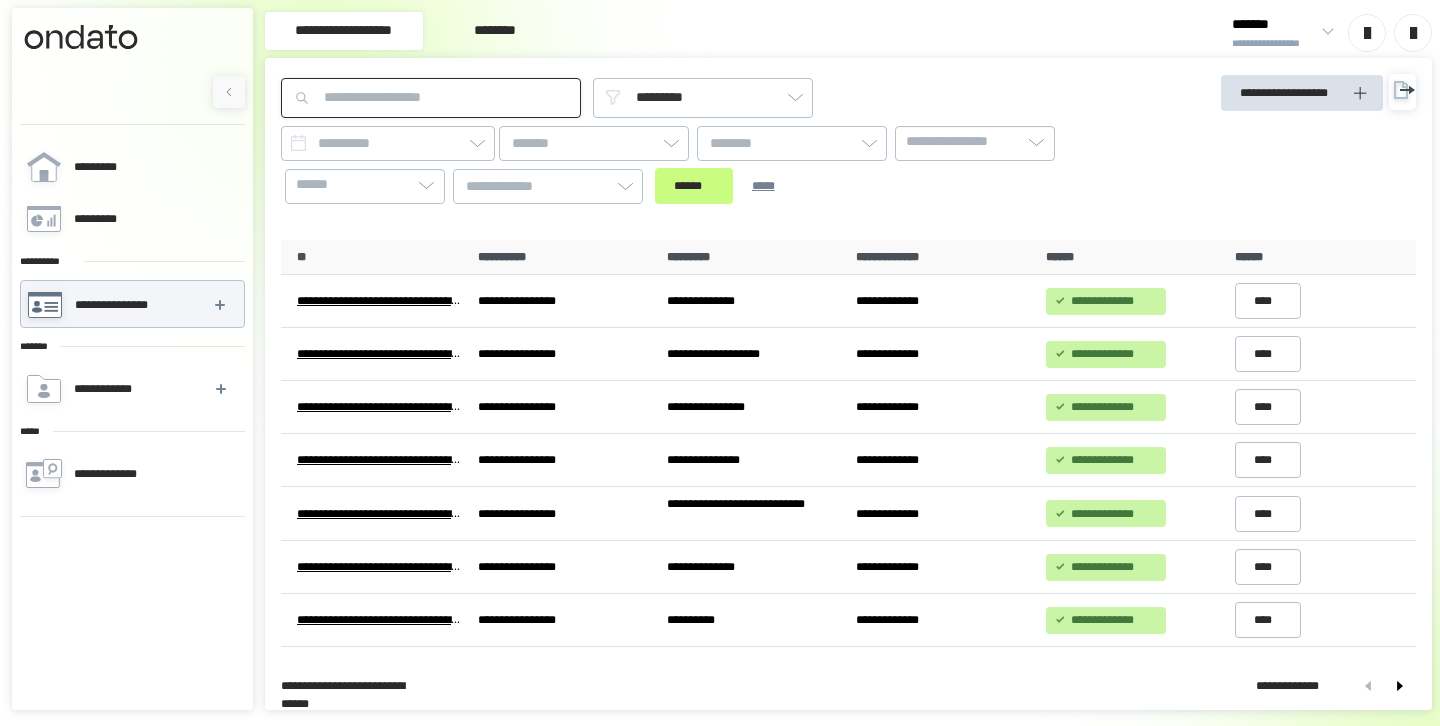 click at bounding box center [431, 98] 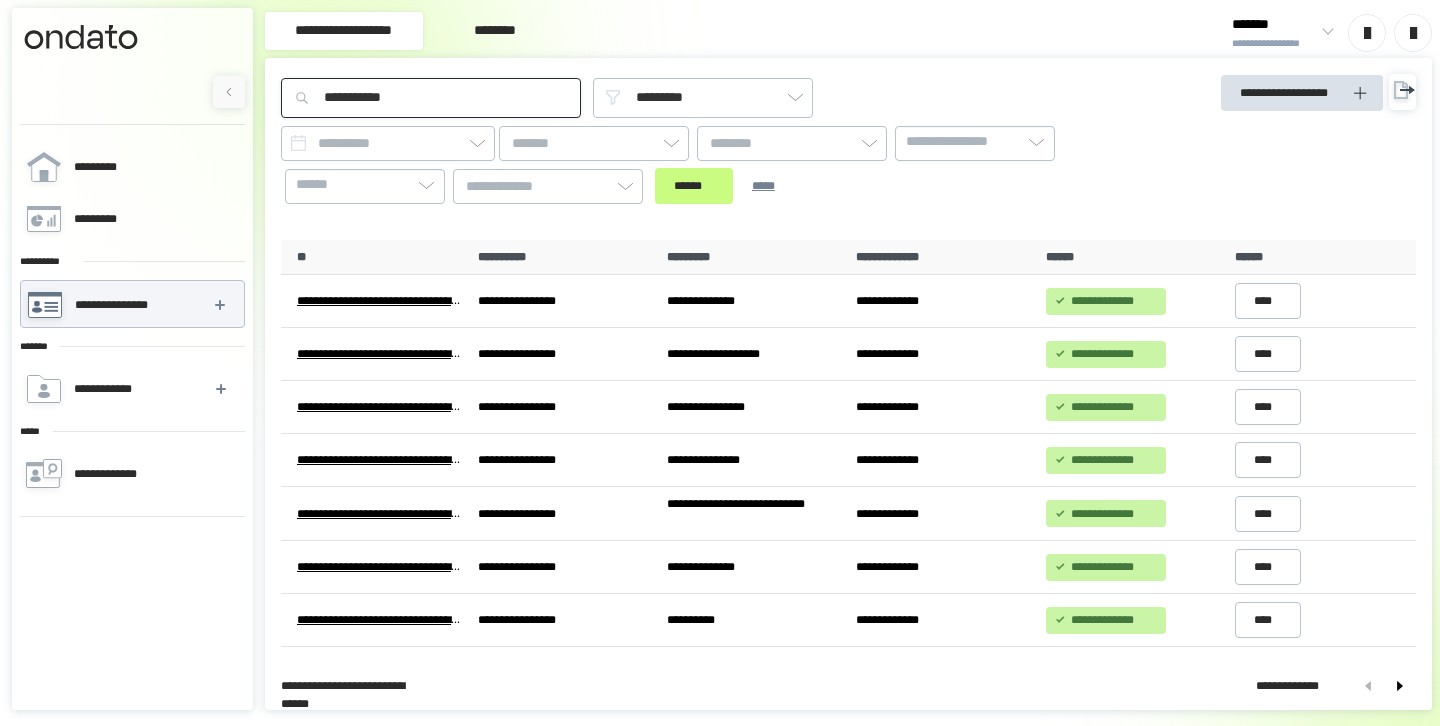 drag, startPoint x: 379, startPoint y: 95, endPoint x: 412, endPoint y: 82, distance: 35.468296 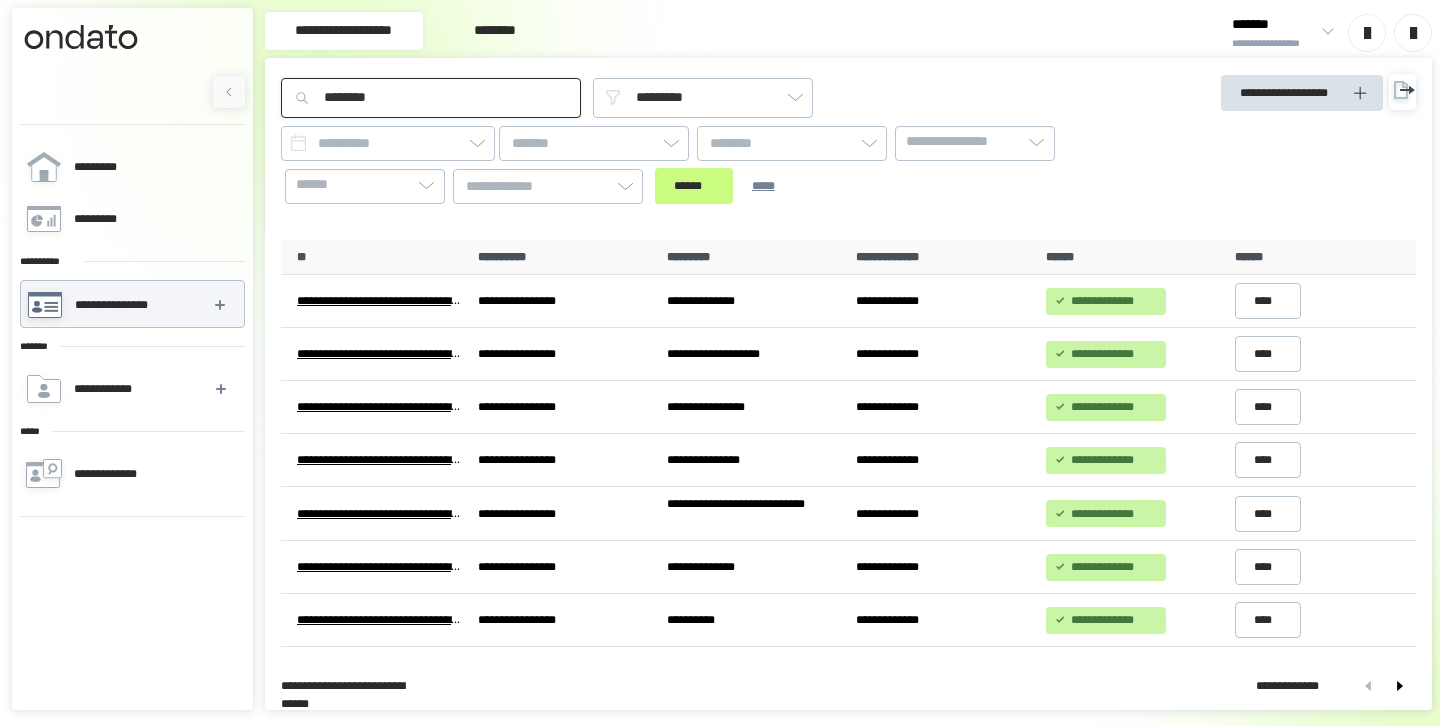 type on "********" 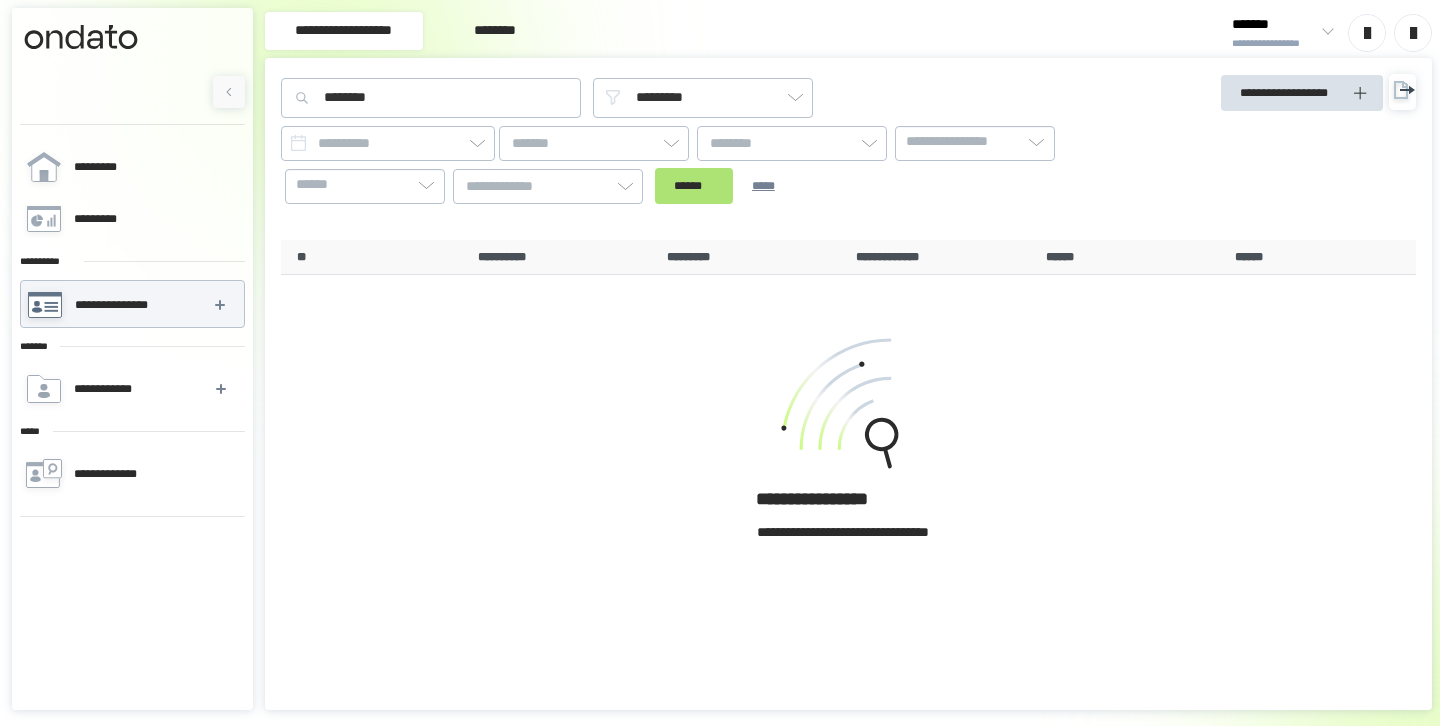 click on "******" at bounding box center [694, 186] 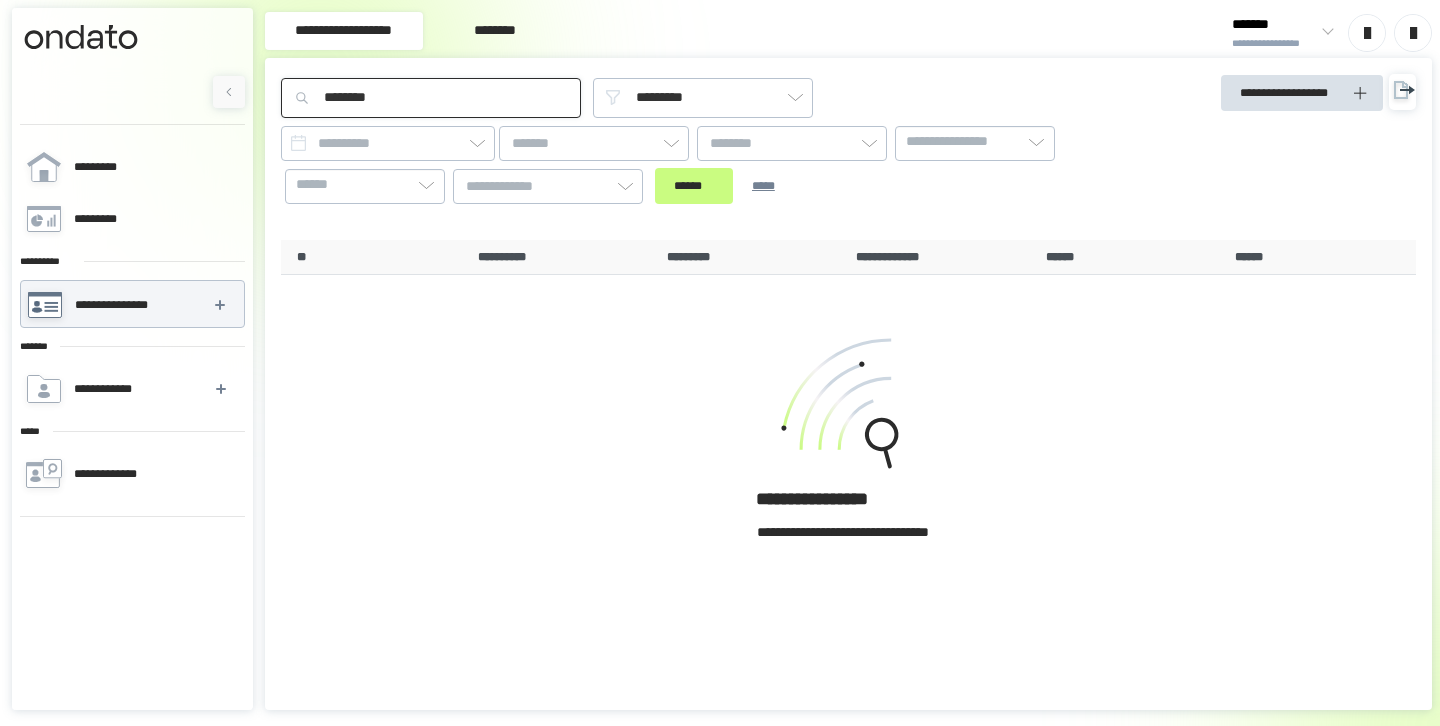 click on "********" at bounding box center (431, 98) 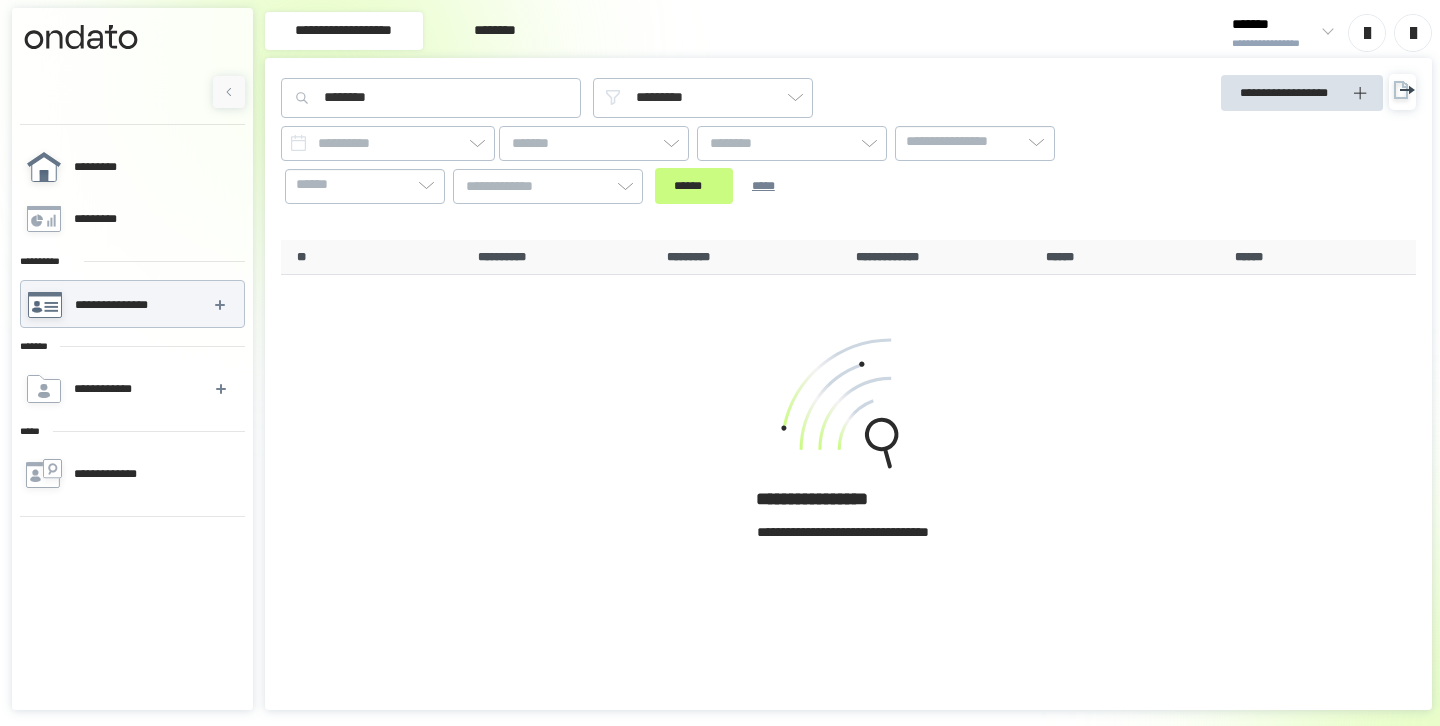 click on "*********" at bounding box center (131, 167) 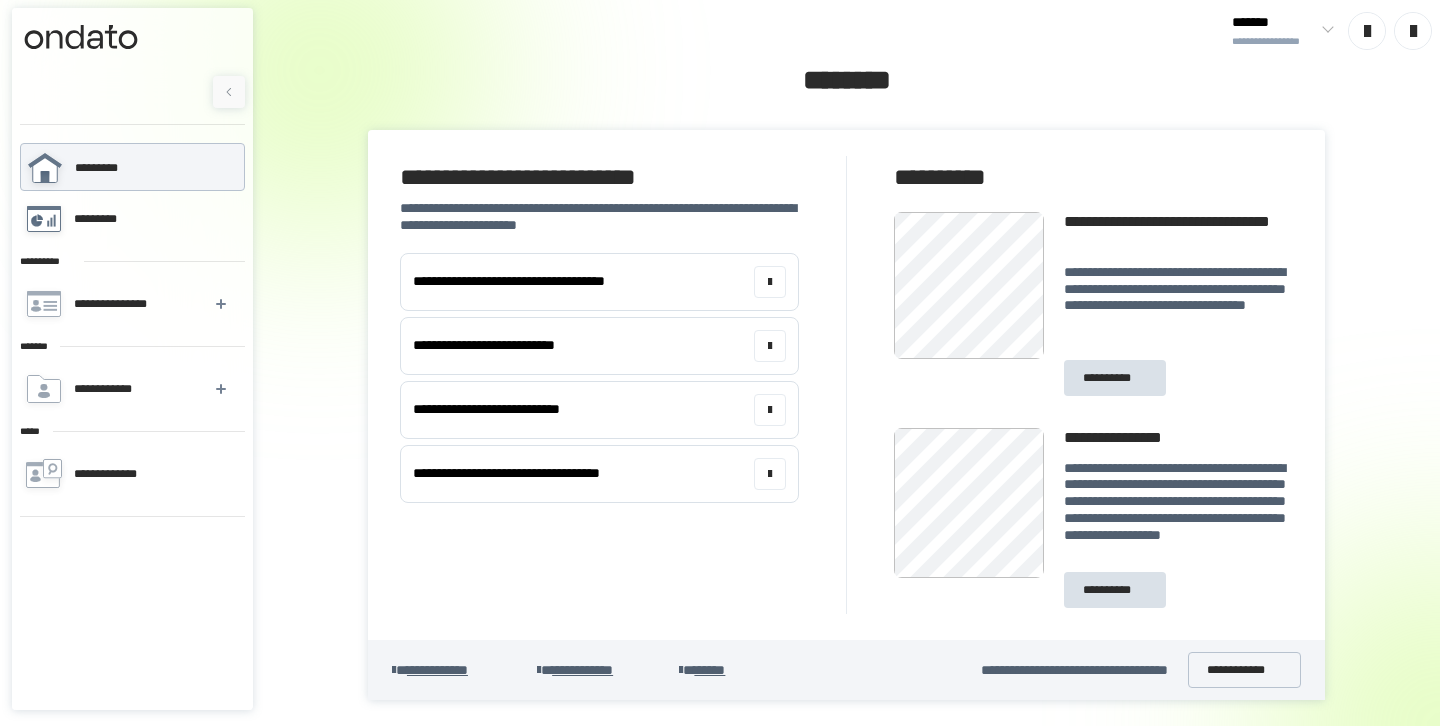 click on "*********" at bounding box center (131, 219) 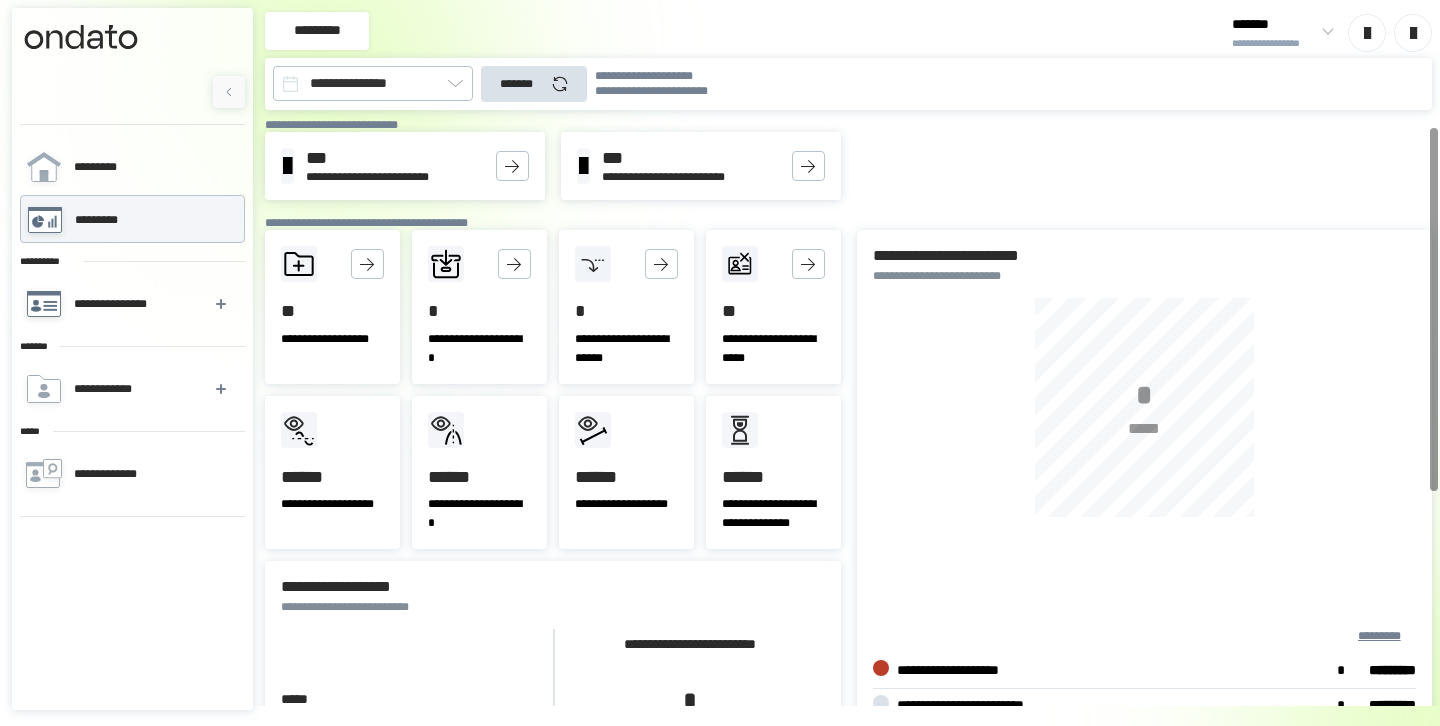 click on "**********" at bounding box center (131, 304) 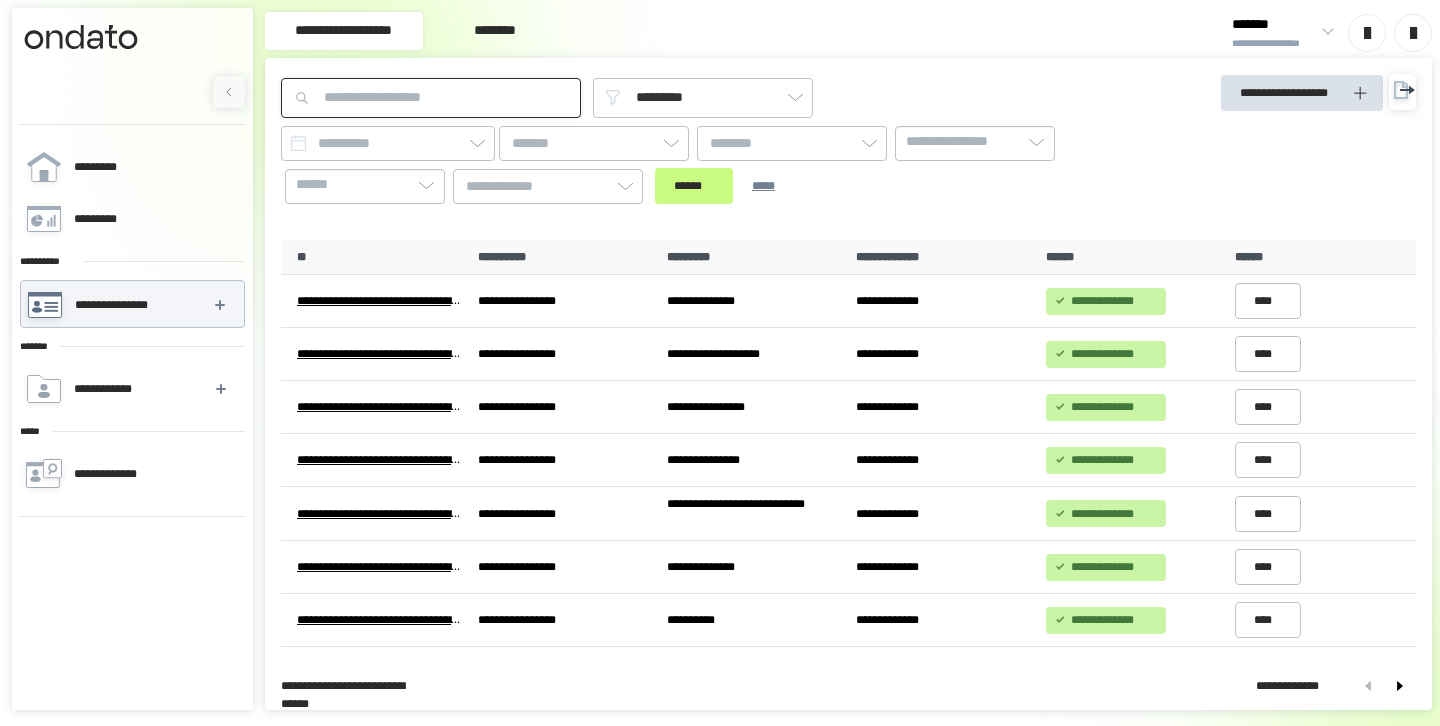 click at bounding box center [431, 98] 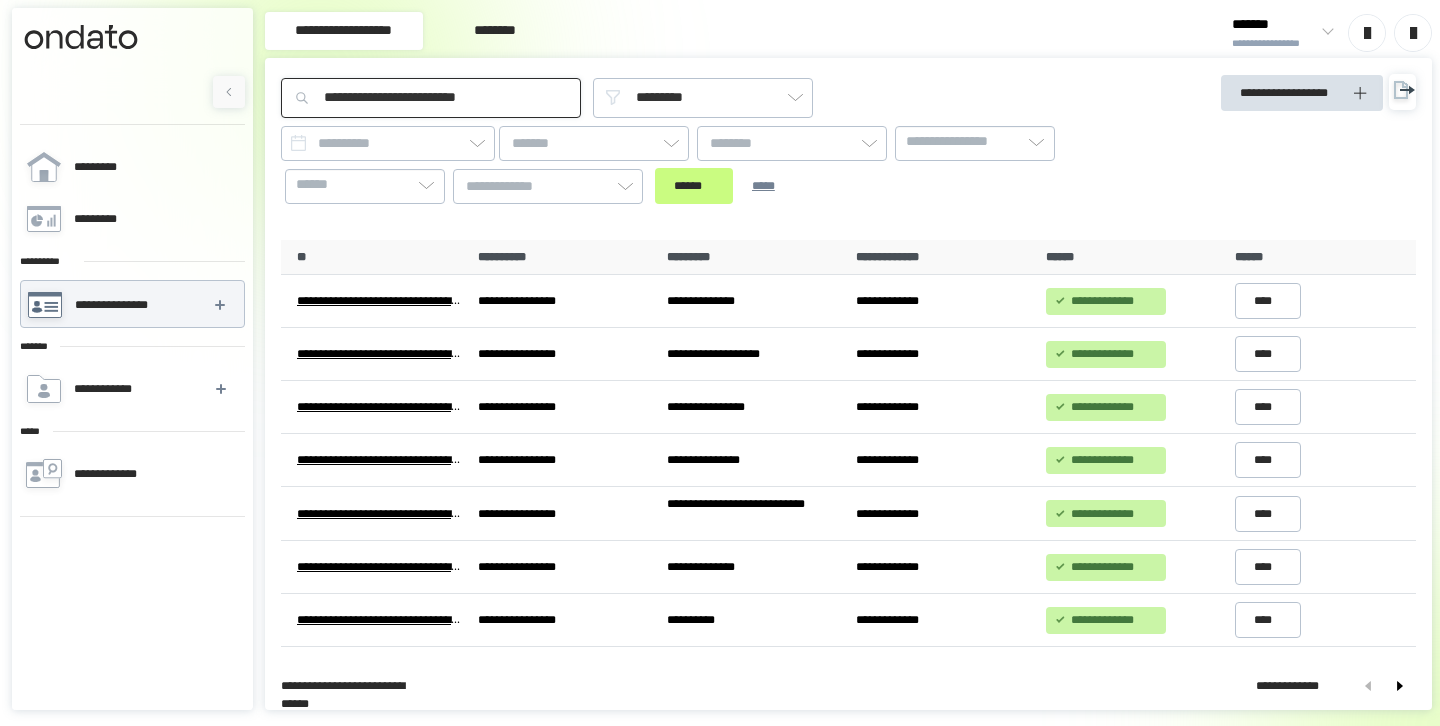 click on "**********" at bounding box center [431, 98] 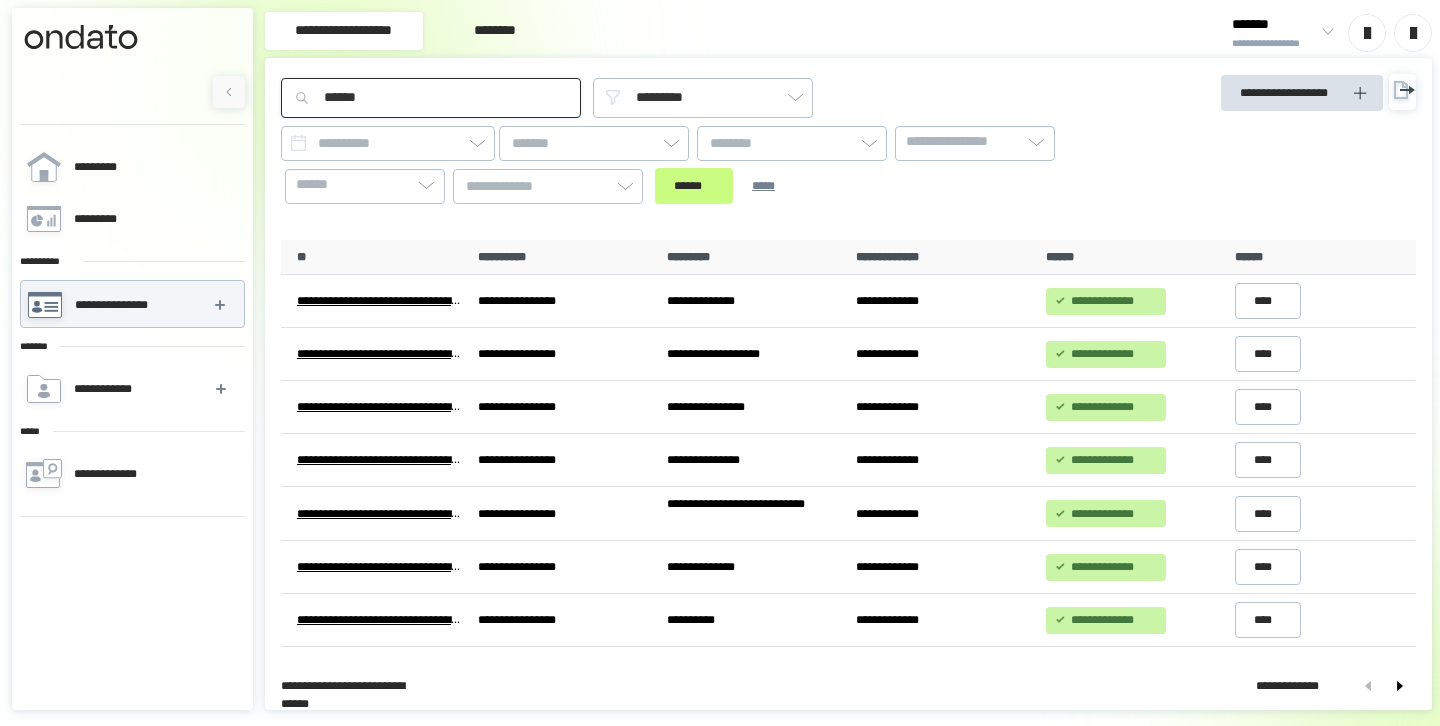 type on "******" 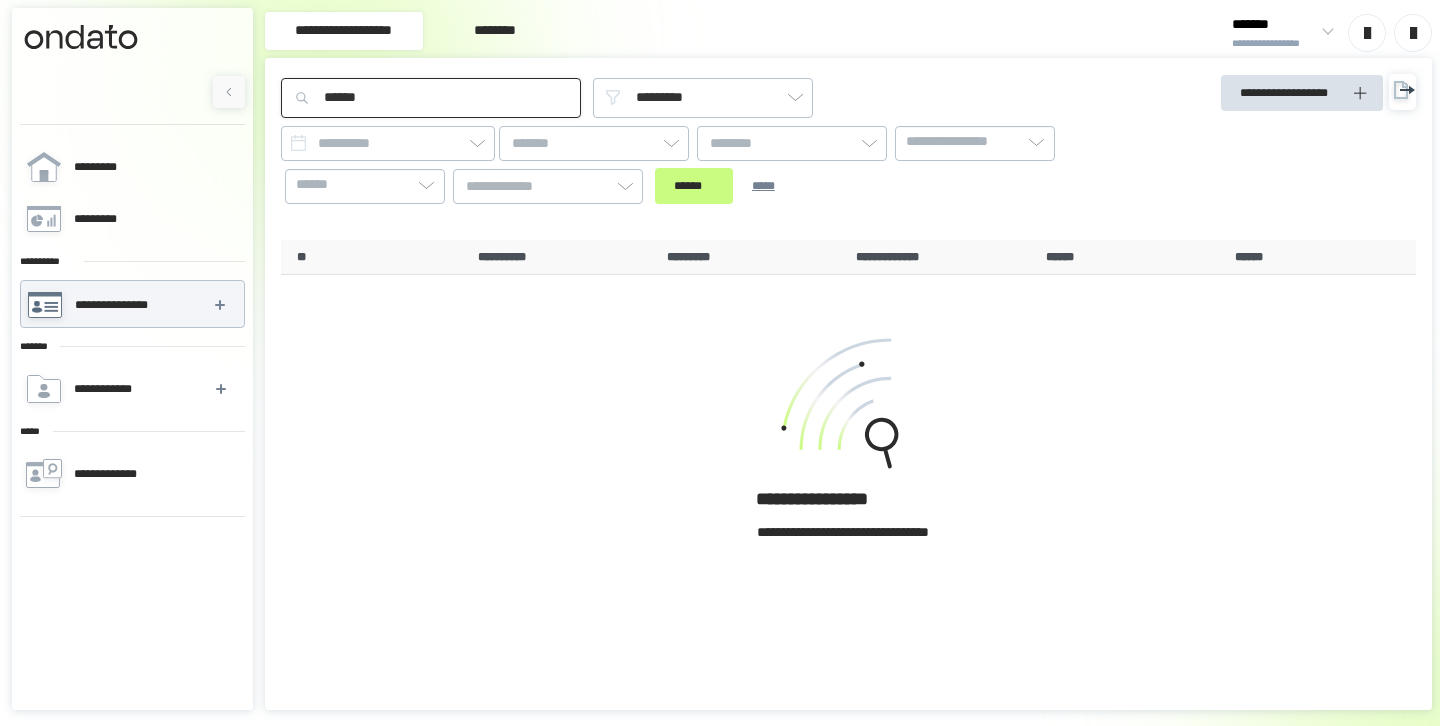 click on "******" at bounding box center [431, 98] 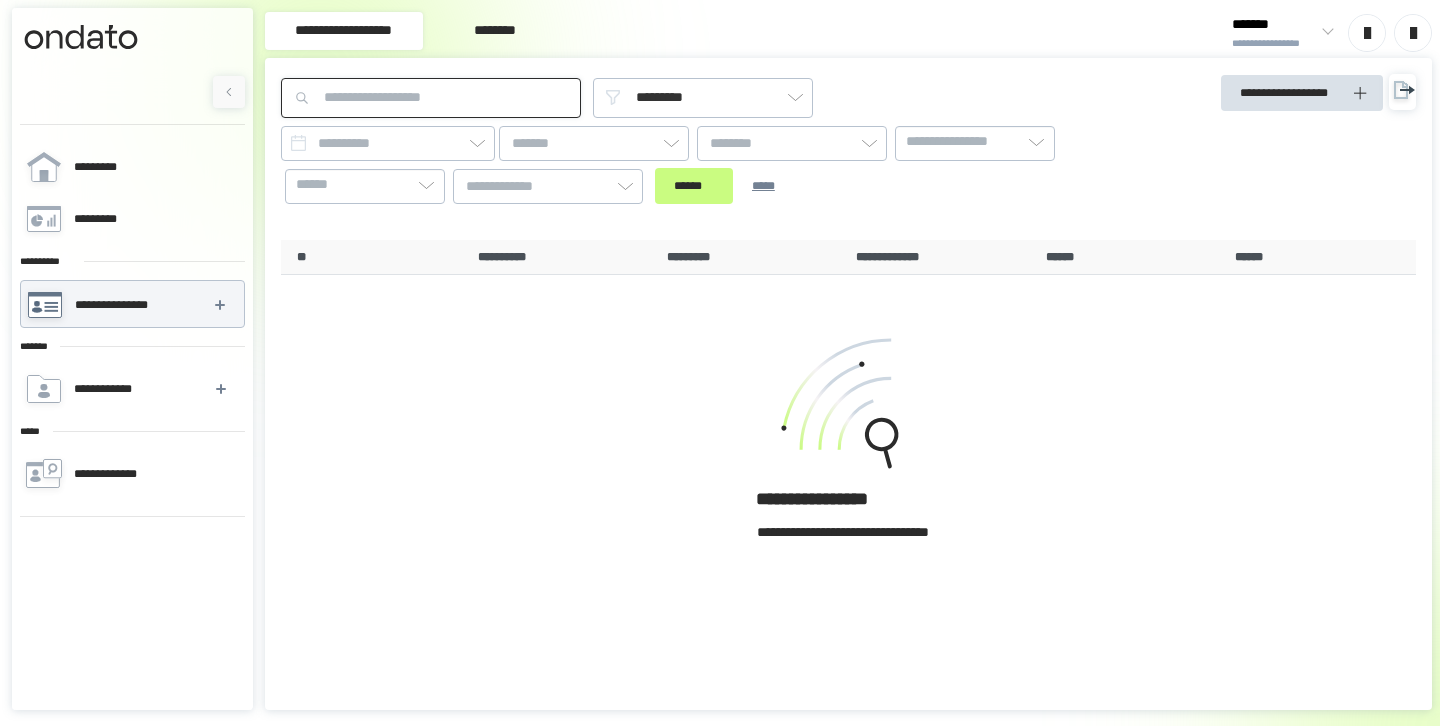 type 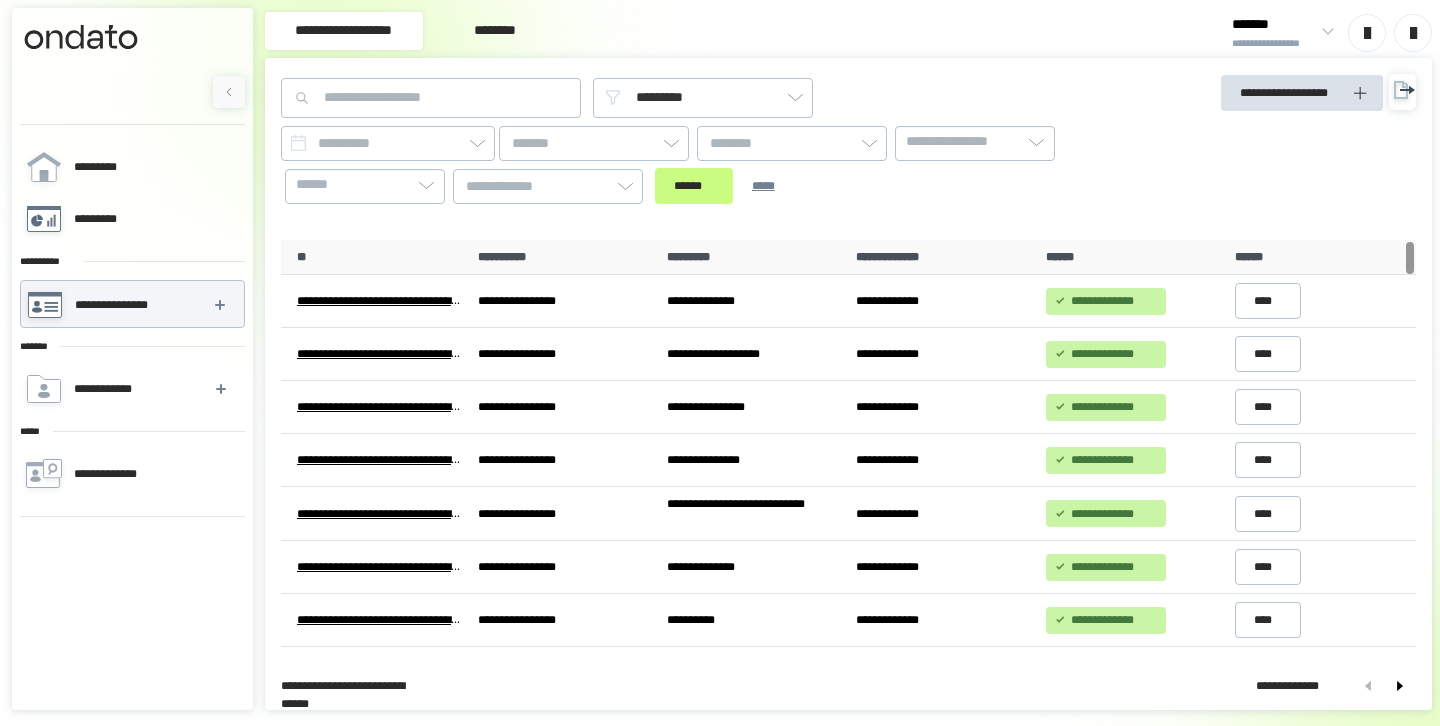 click on "*********" at bounding box center (105, 219) 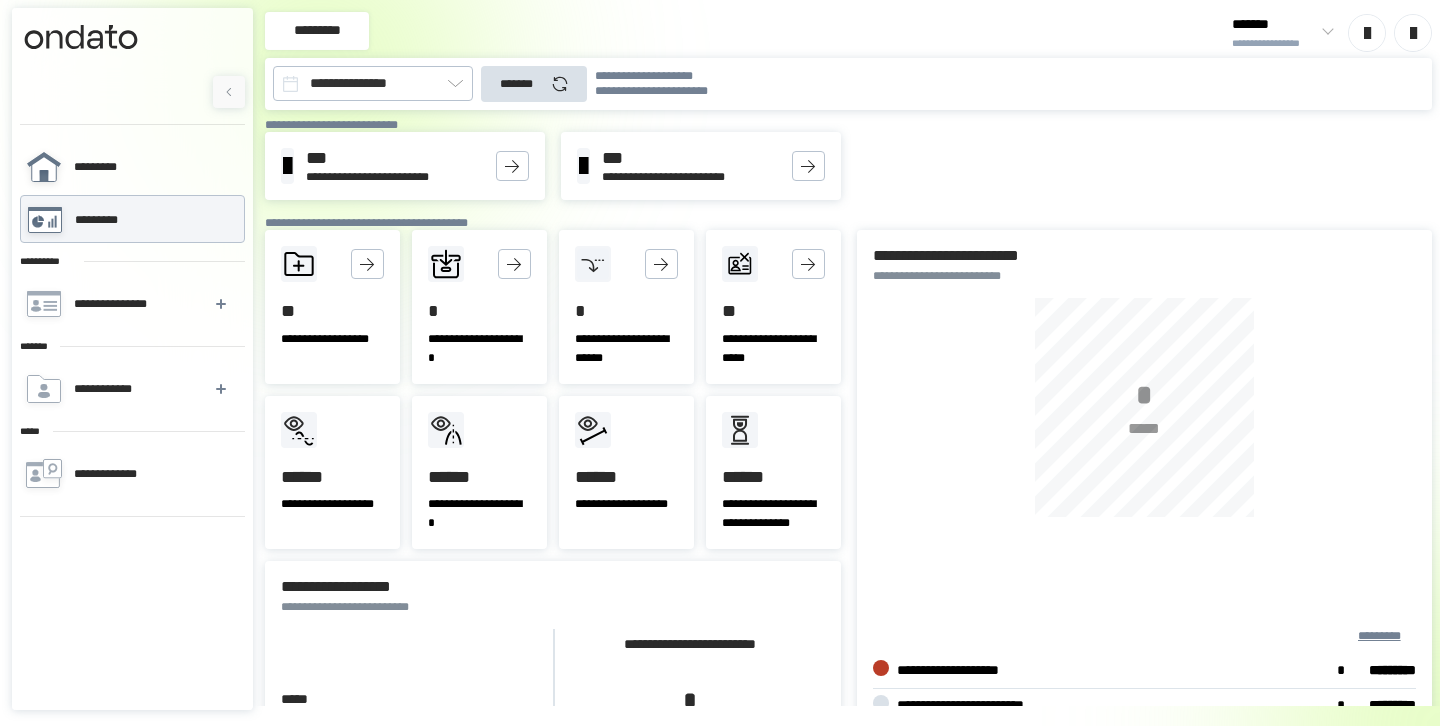 click on "*********" at bounding box center [107, 167] 